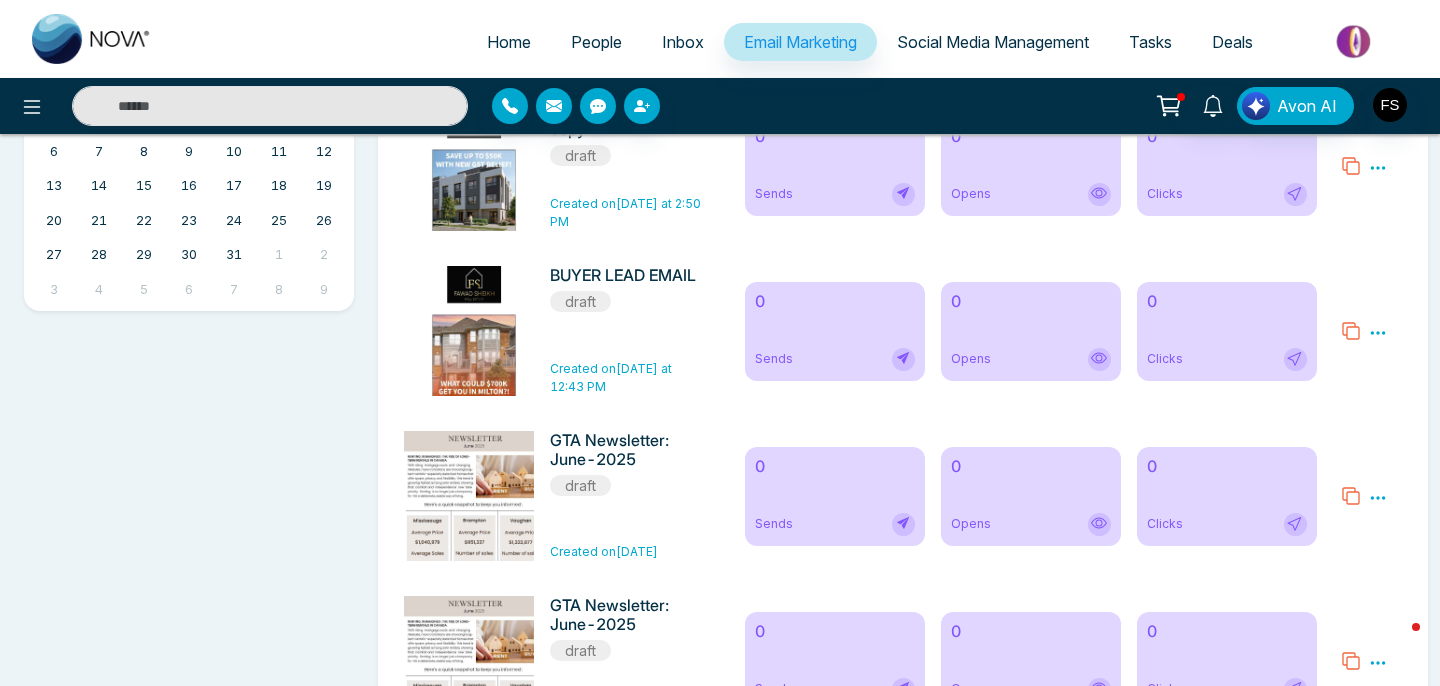 scroll, scrollTop: 791, scrollLeft: 0, axis: vertical 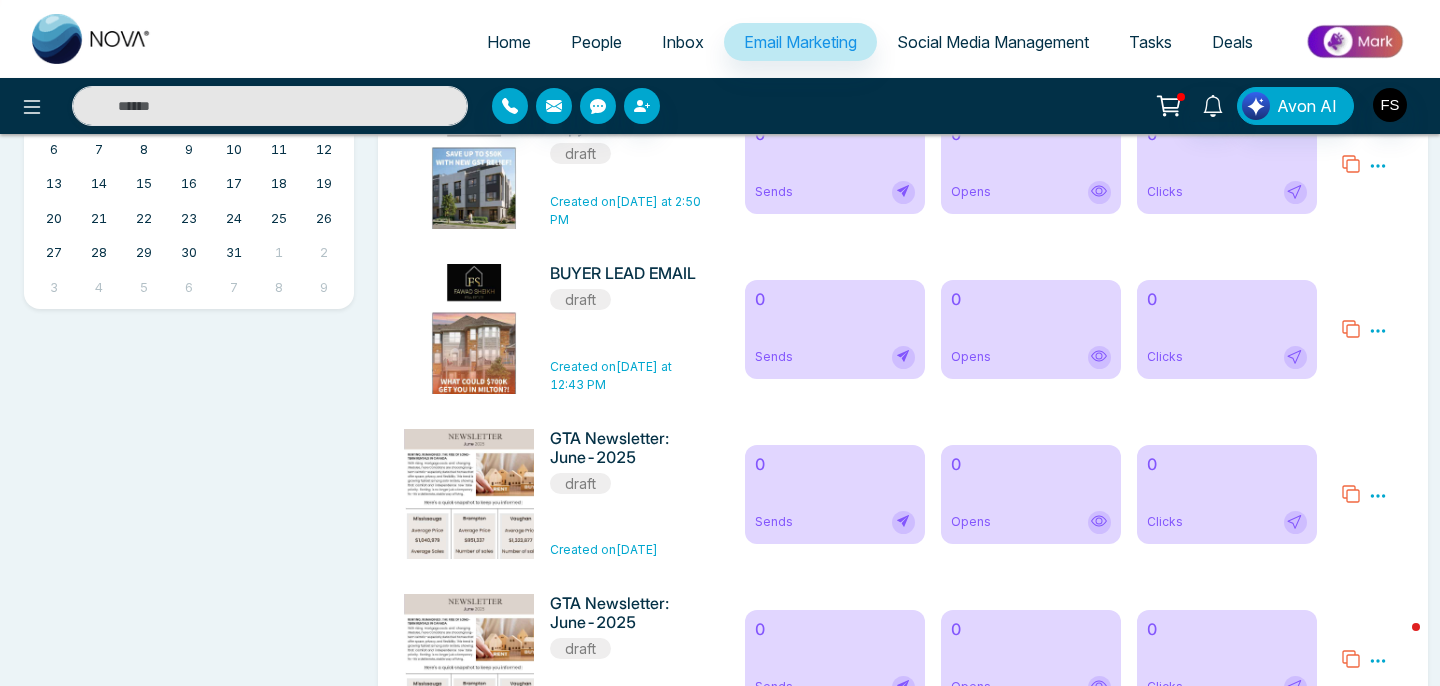 click 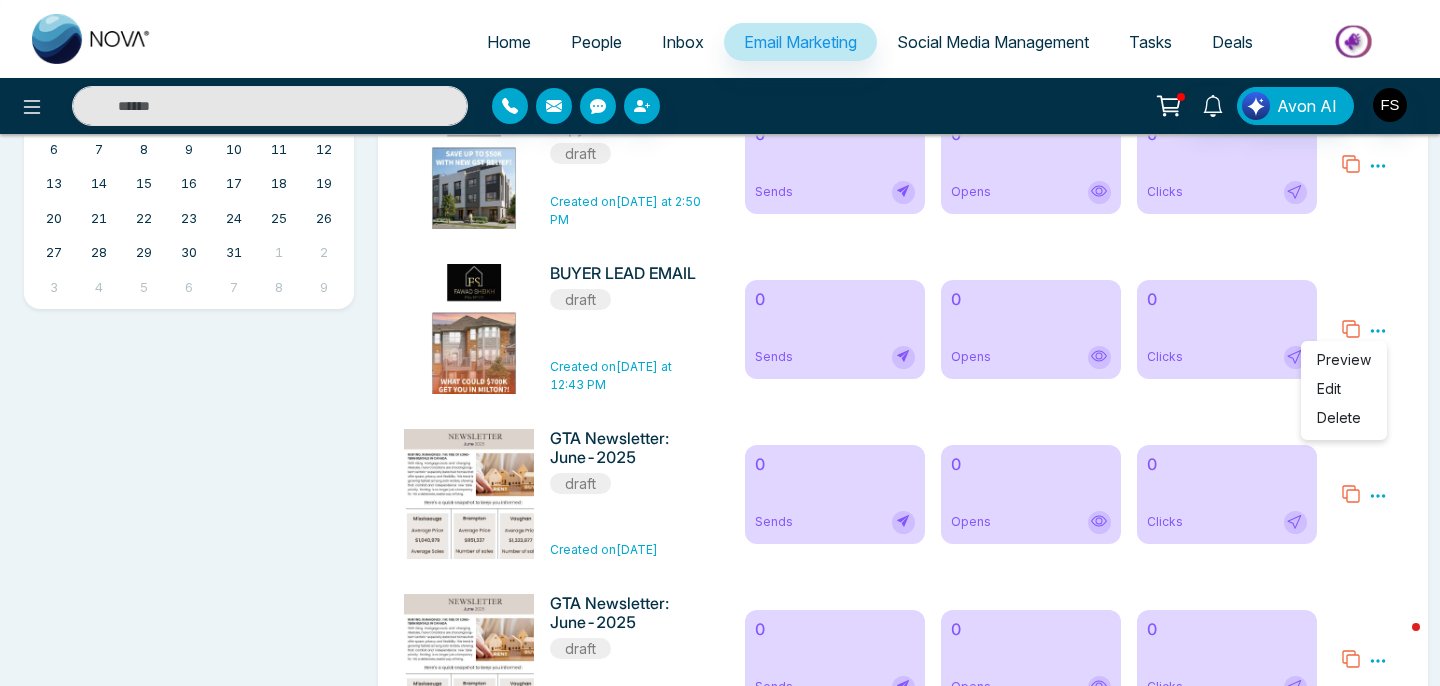 click on "Preview" at bounding box center [1344, 359] 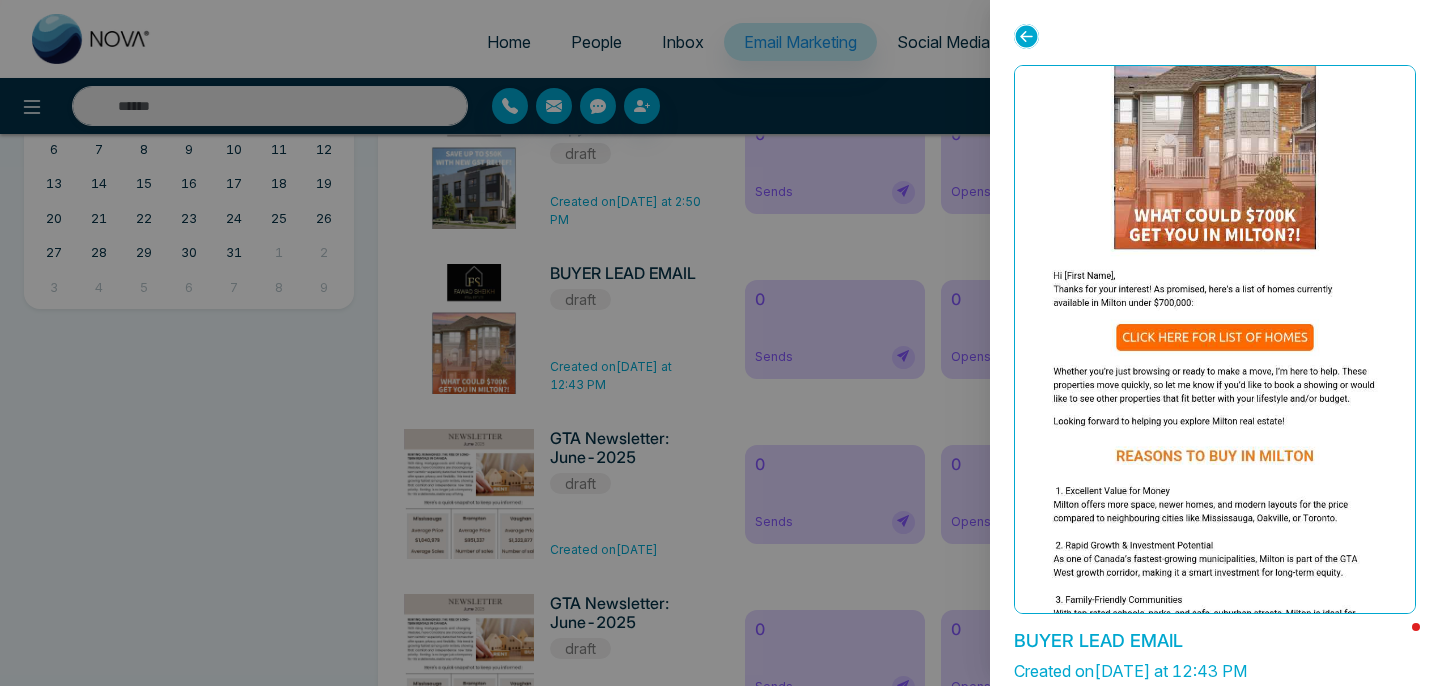 scroll, scrollTop: 92, scrollLeft: 0, axis: vertical 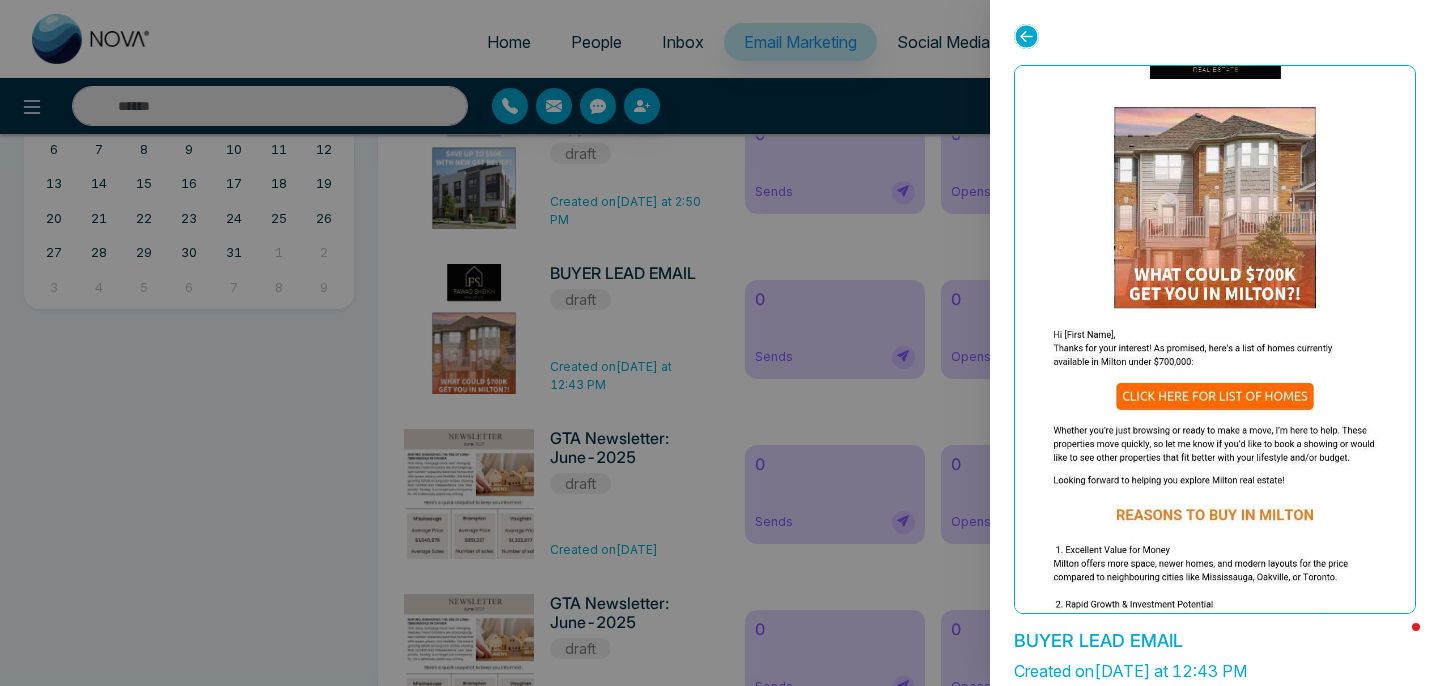 click at bounding box center [720, 343] 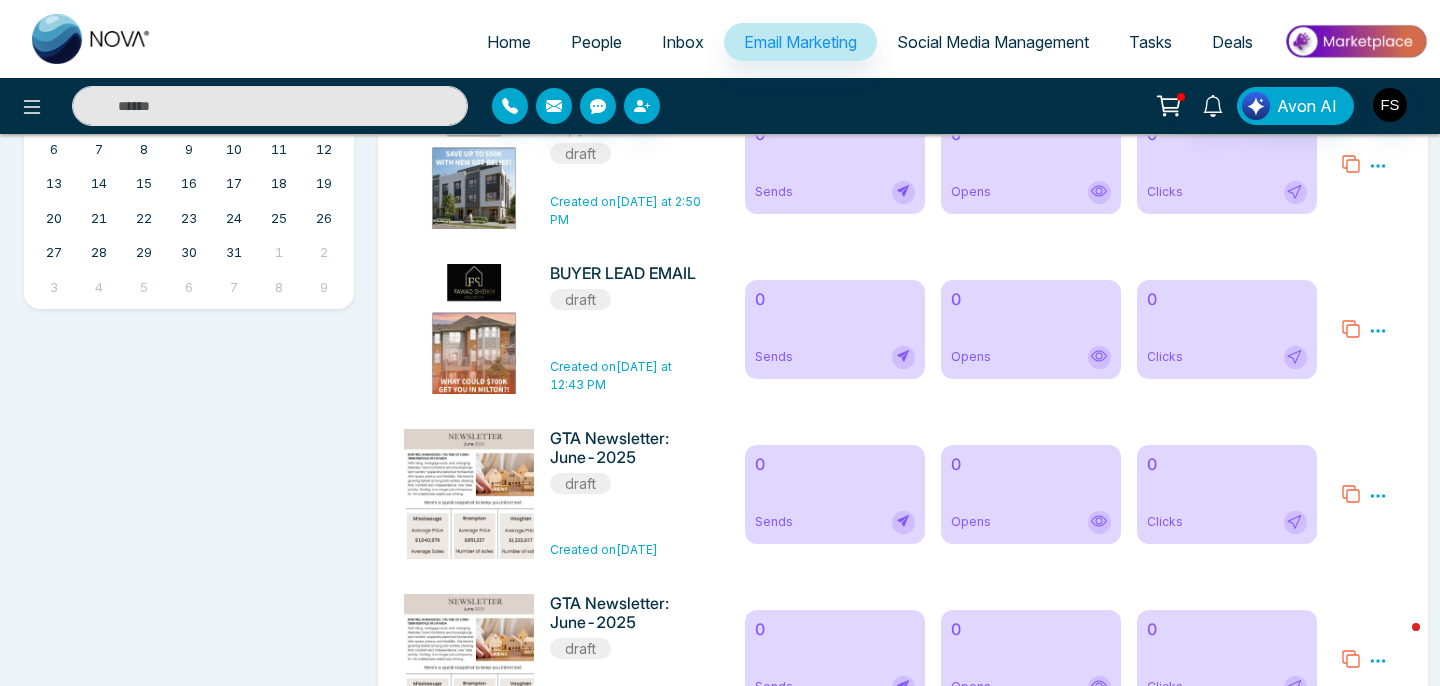 click 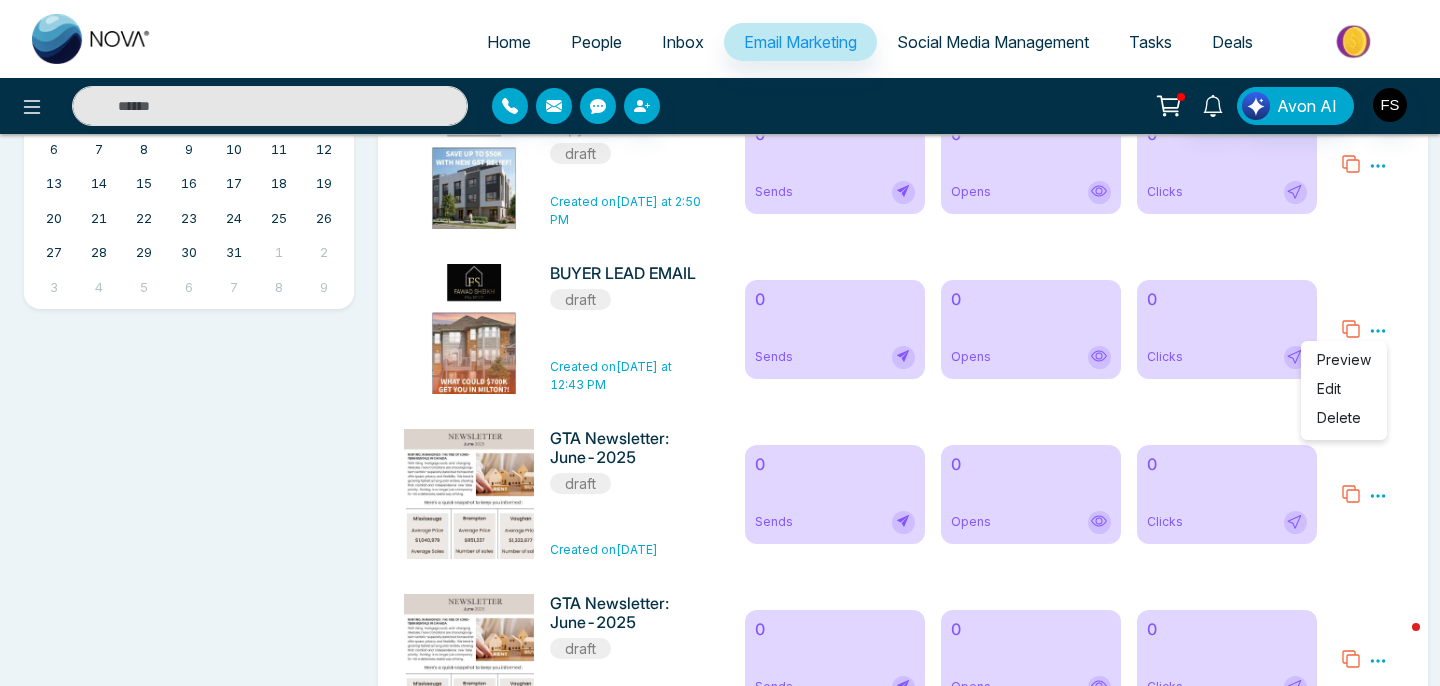 click on "Edit" at bounding box center (1344, 392) 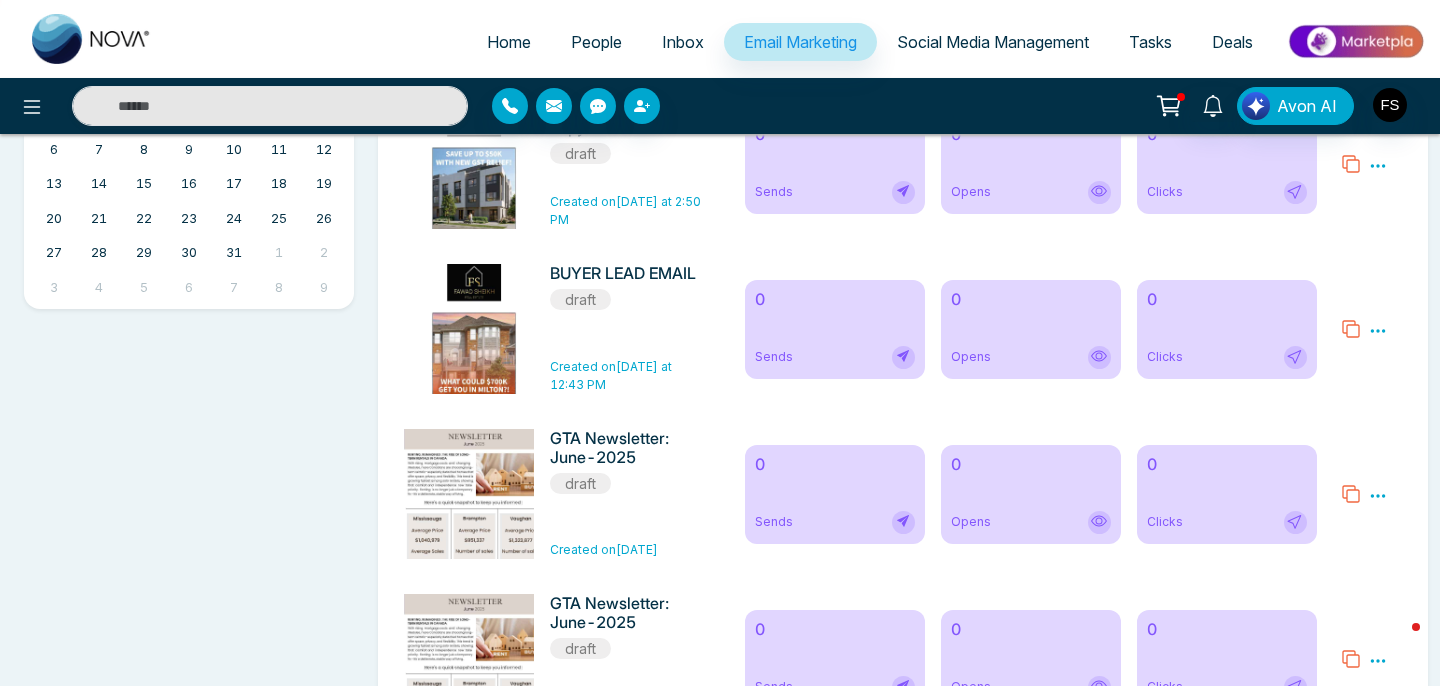click 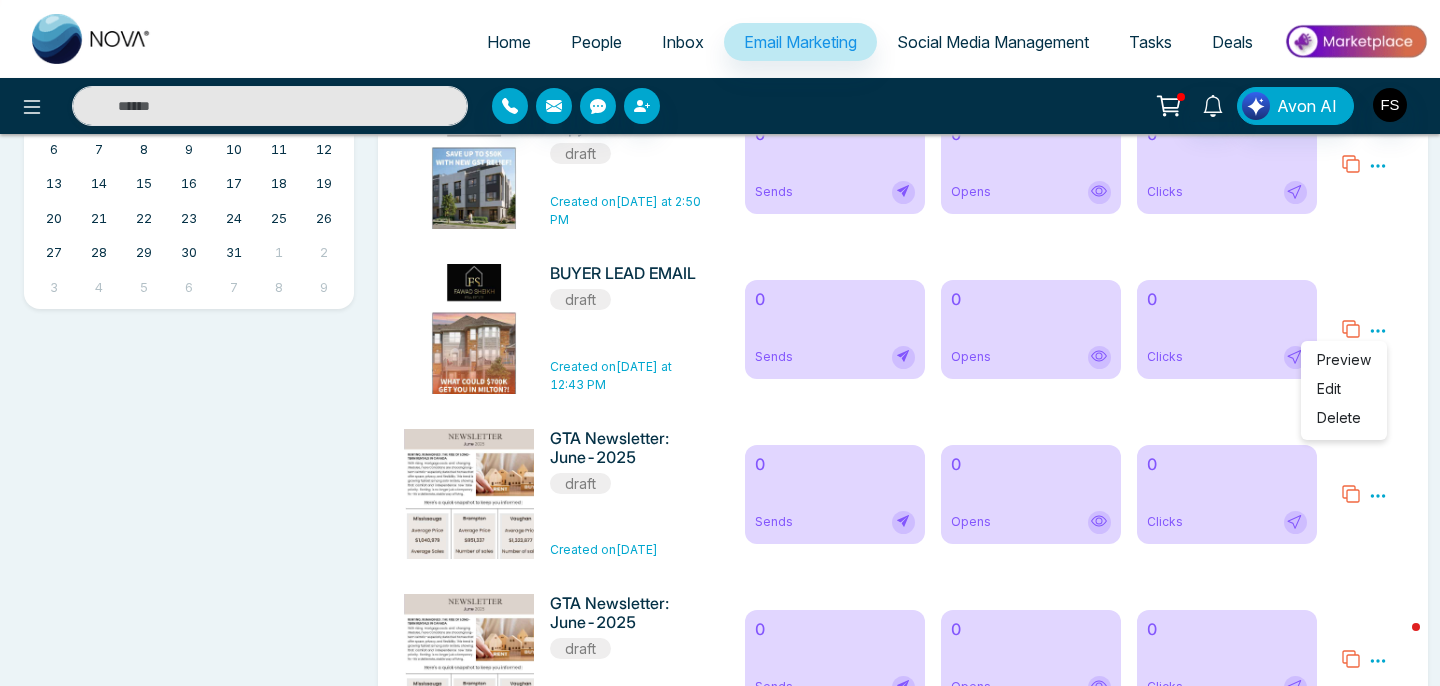 click on "Edit" at bounding box center (1329, 388) 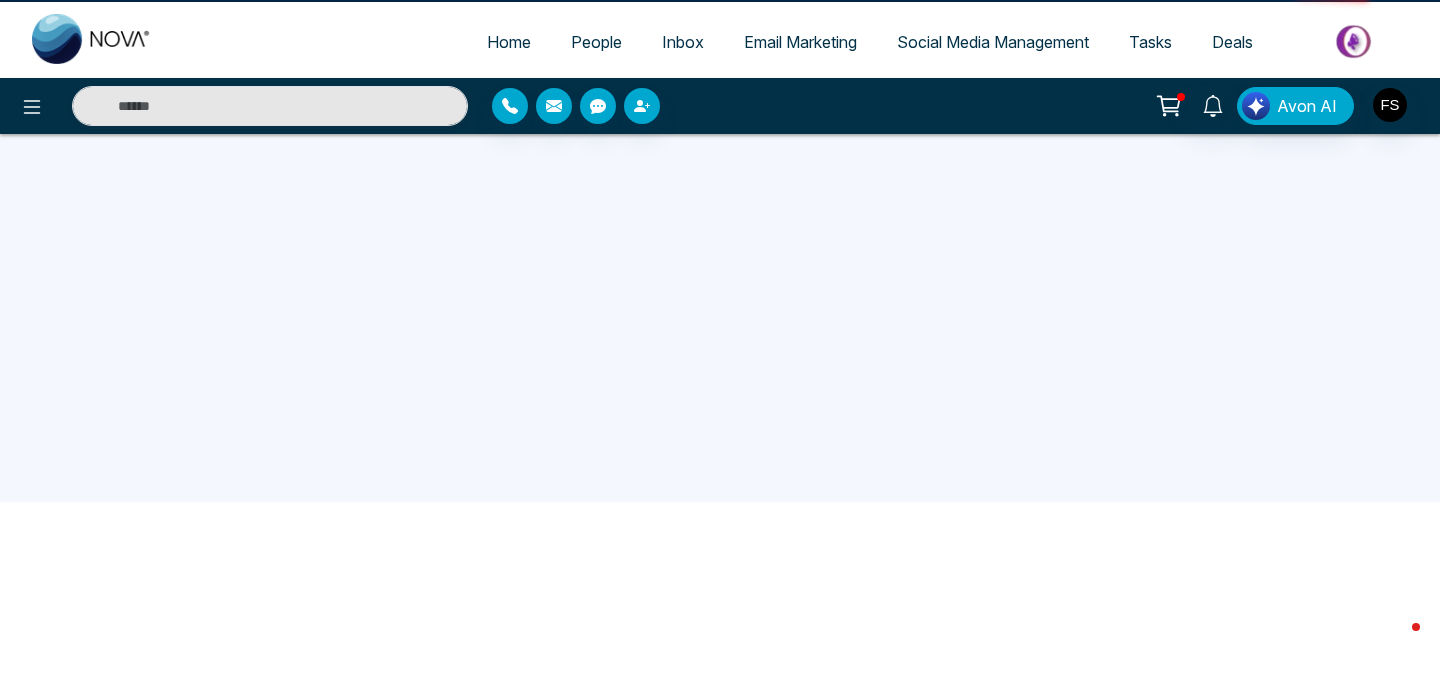 scroll, scrollTop: 0, scrollLeft: 0, axis: both 